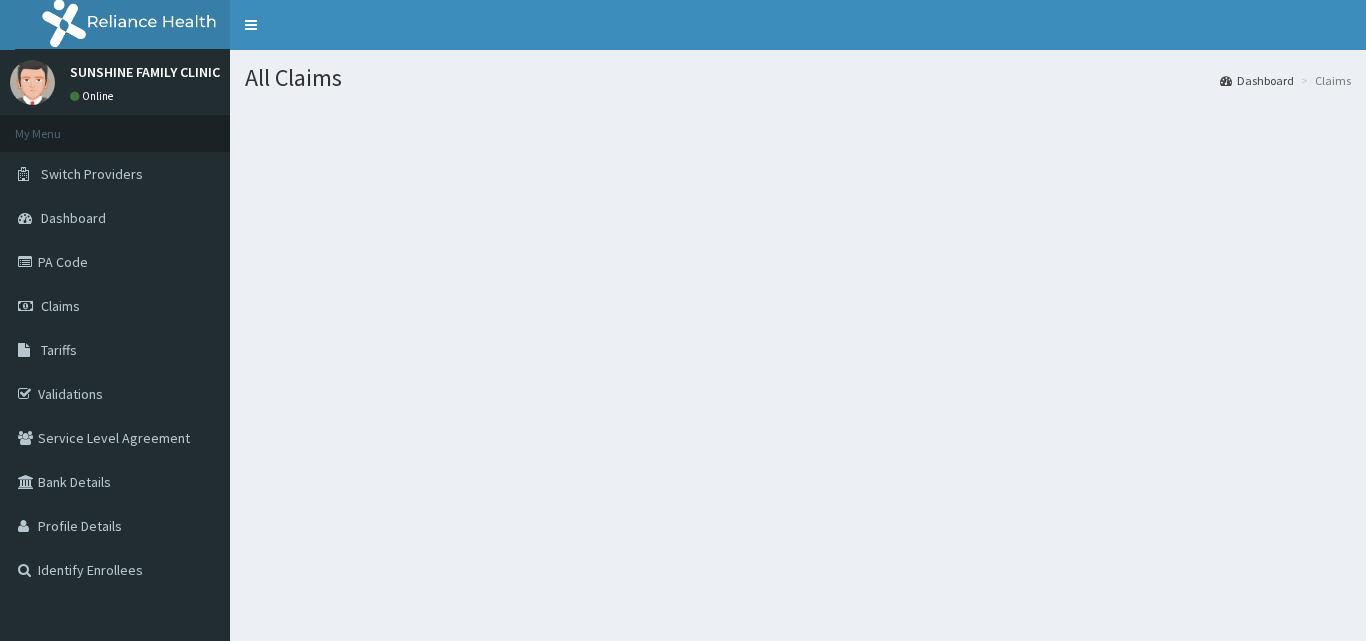scroll, scrollTop: 0, scrollLeft: 0, axis: both 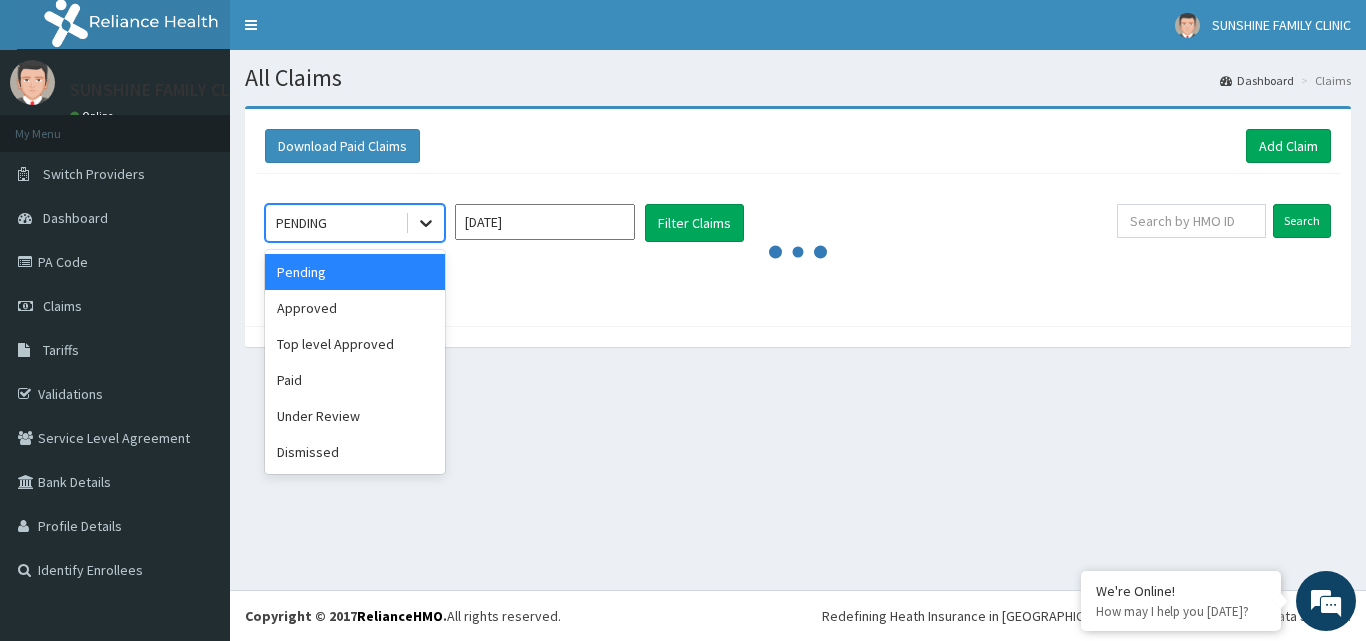 click 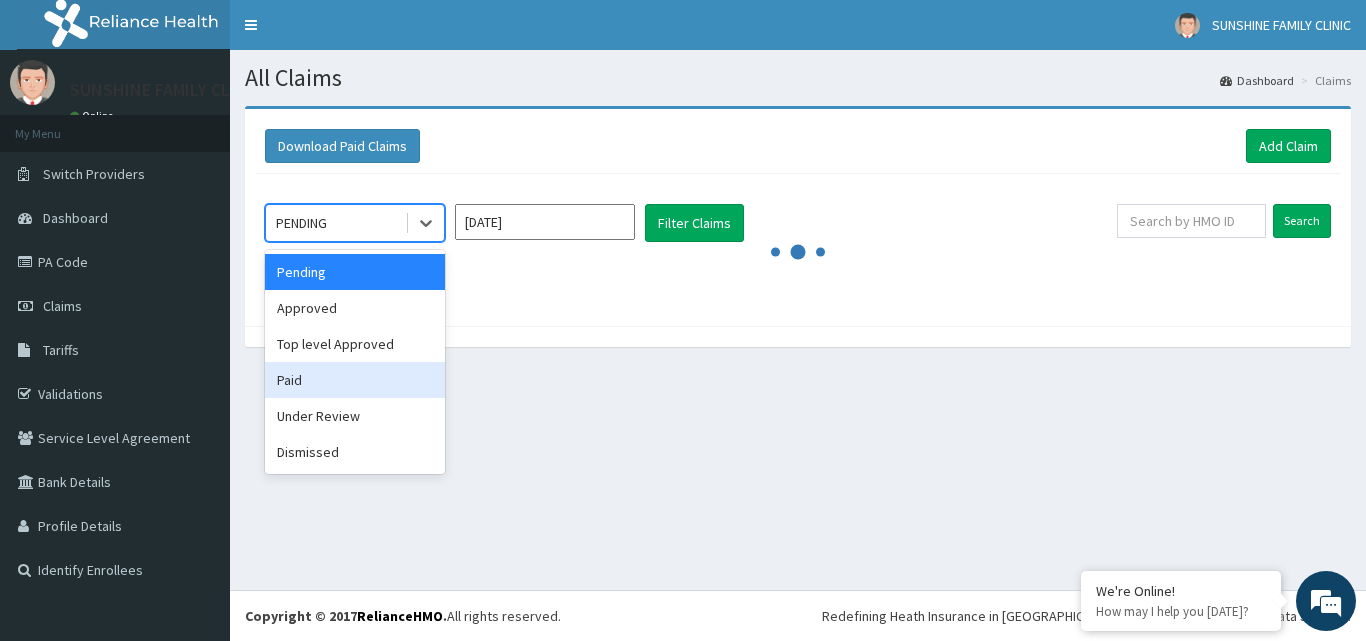 click on "Paid" at bounding box center [355, 380] 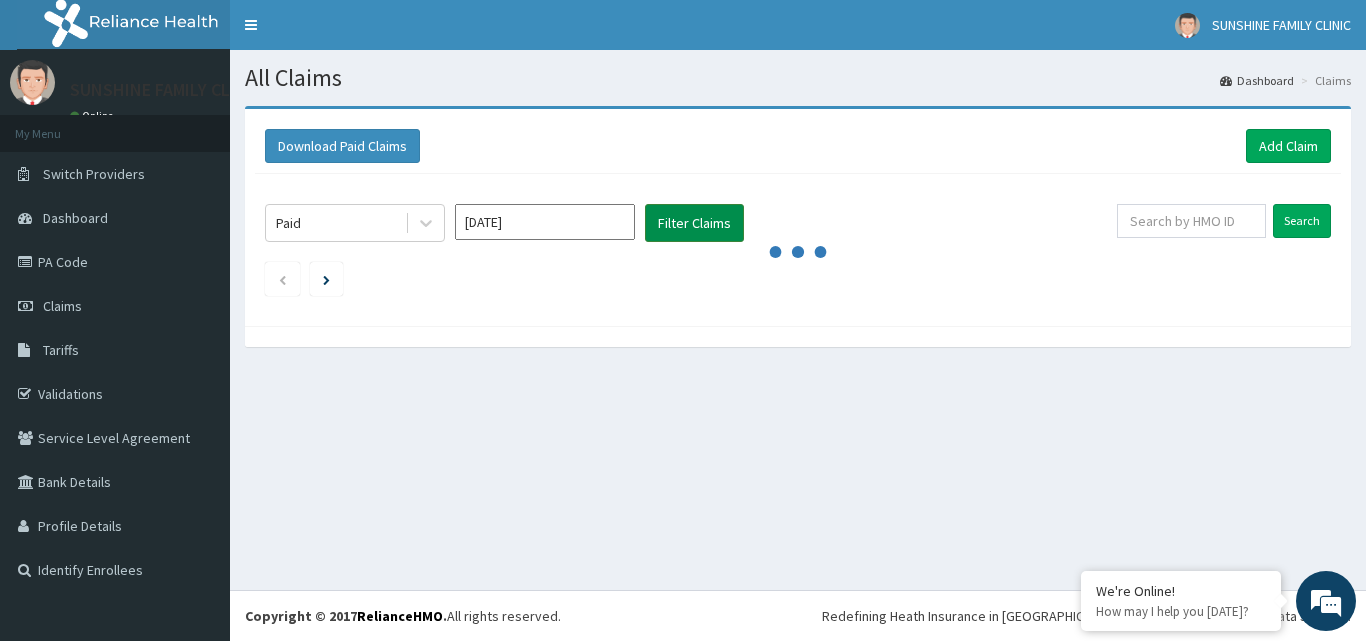 click on "Filter Claims" at bounding box center (694, 223) 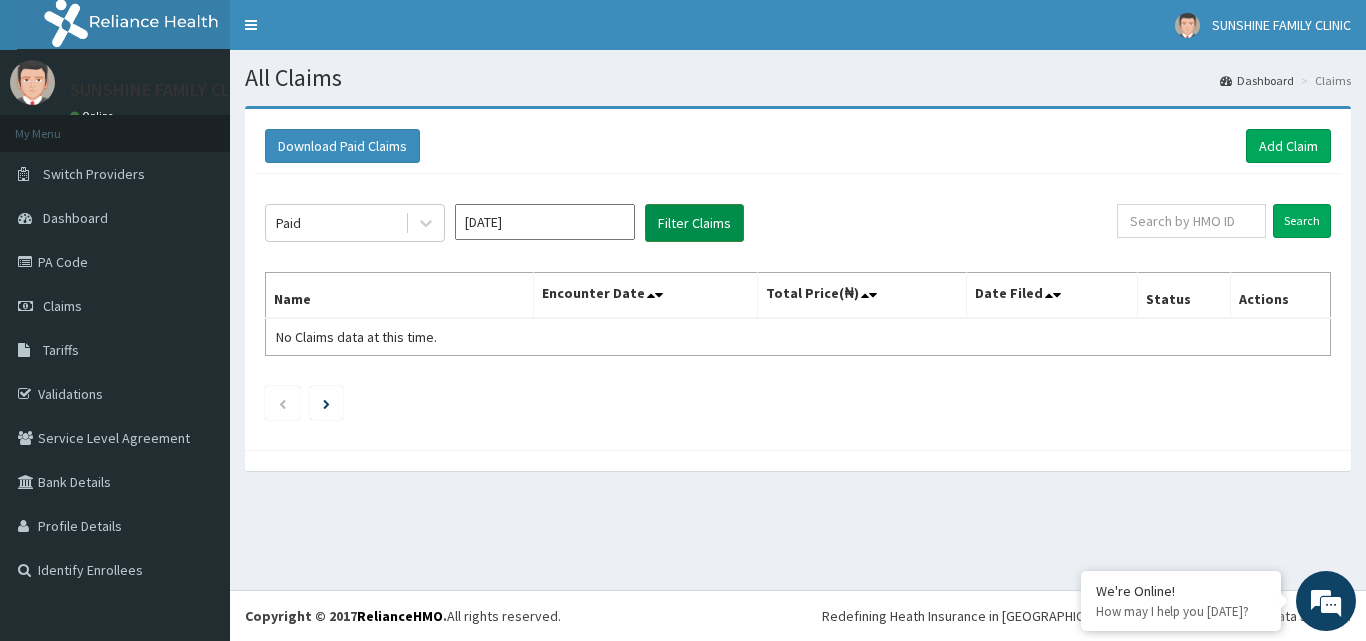 click on "Filter Claims" at bounding box center (694, 223) 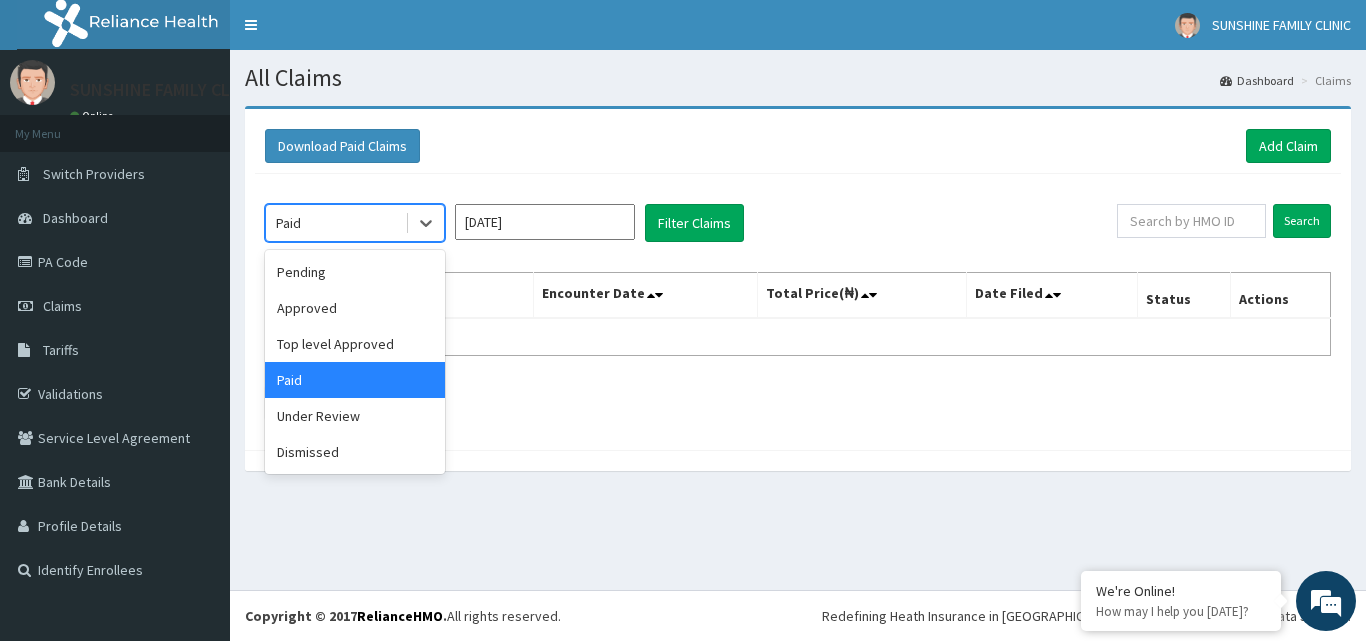 click on "Paid" at bounding box center [335, 223] 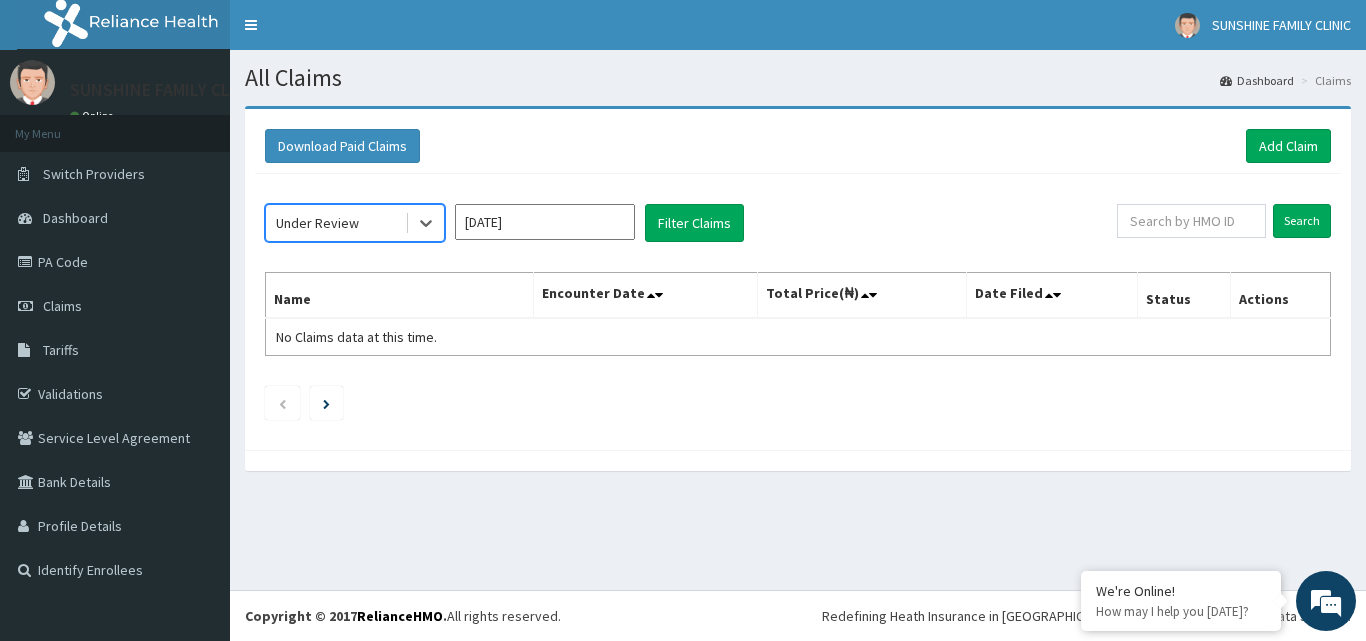 scroll, scrollTop: 0, scrollLeft: 0, axis: both 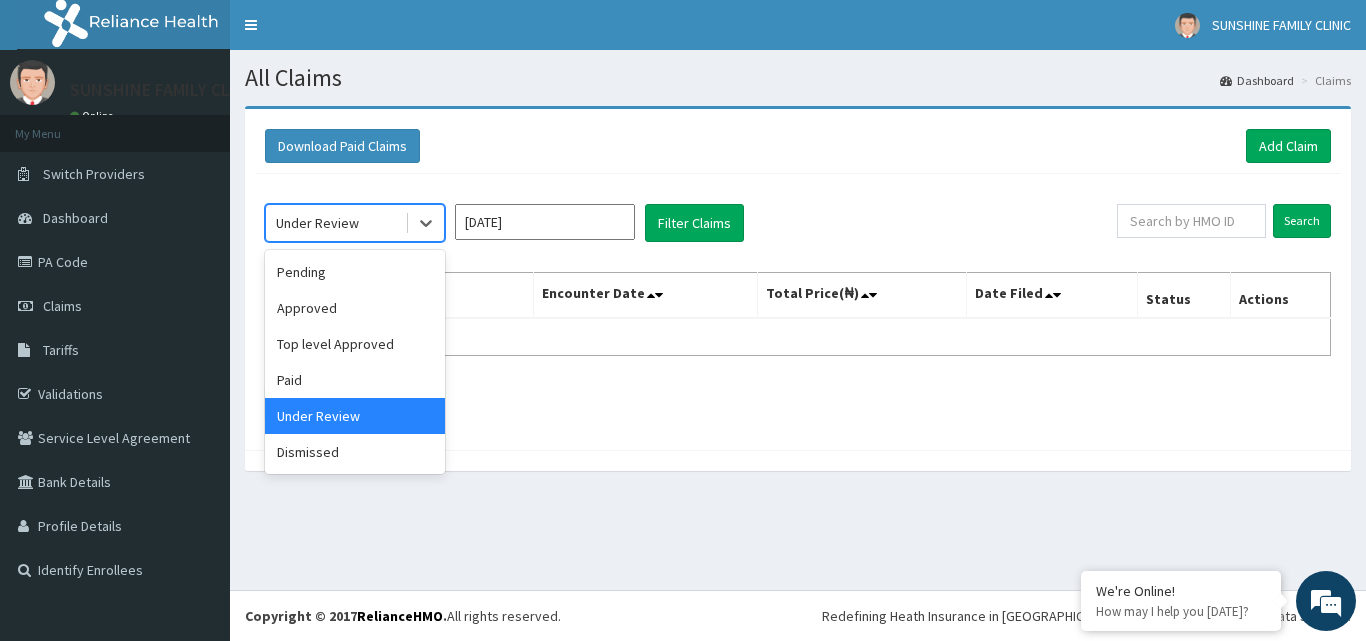 click at bounding box center [424, 223] 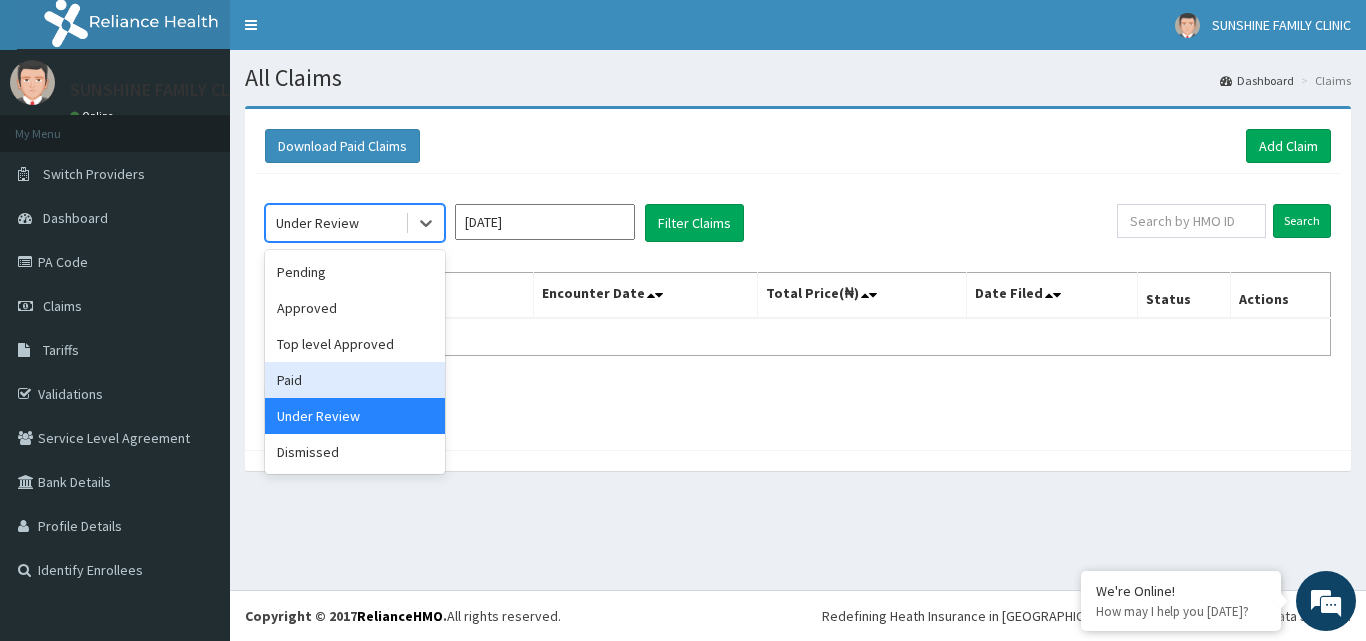 click on "Paid" at bounding box center [355, 380] 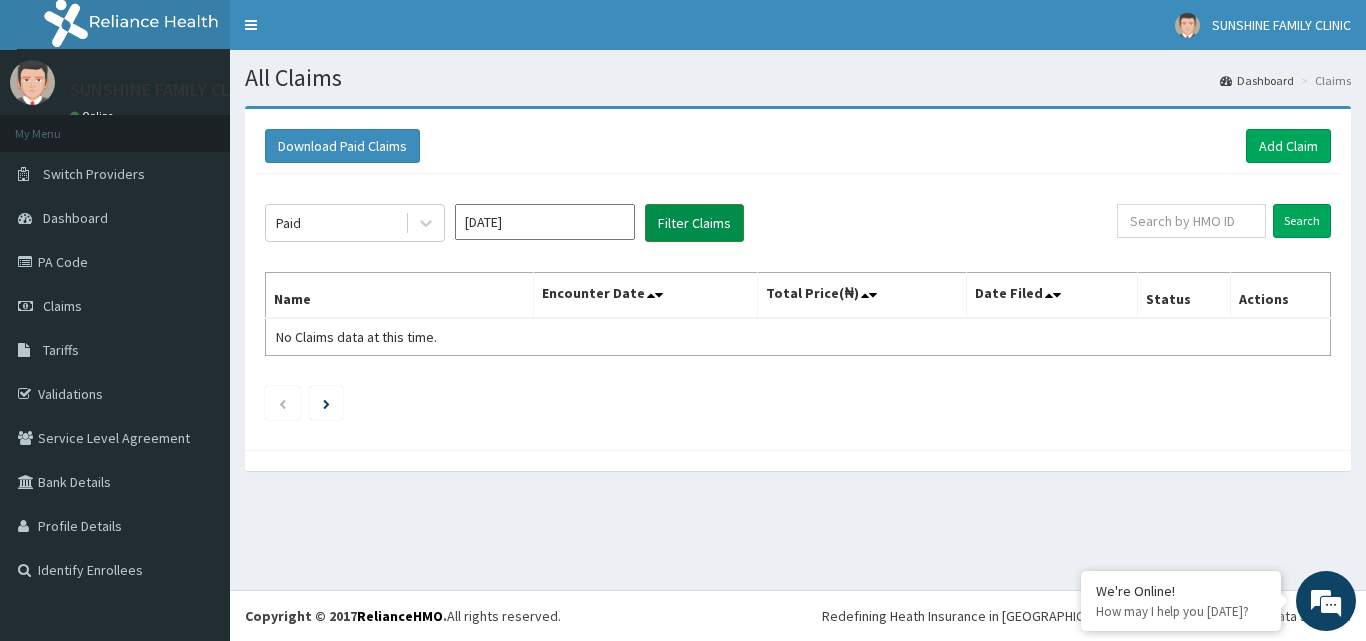 click on "Filter Claims" at bounding box center [694, 223] 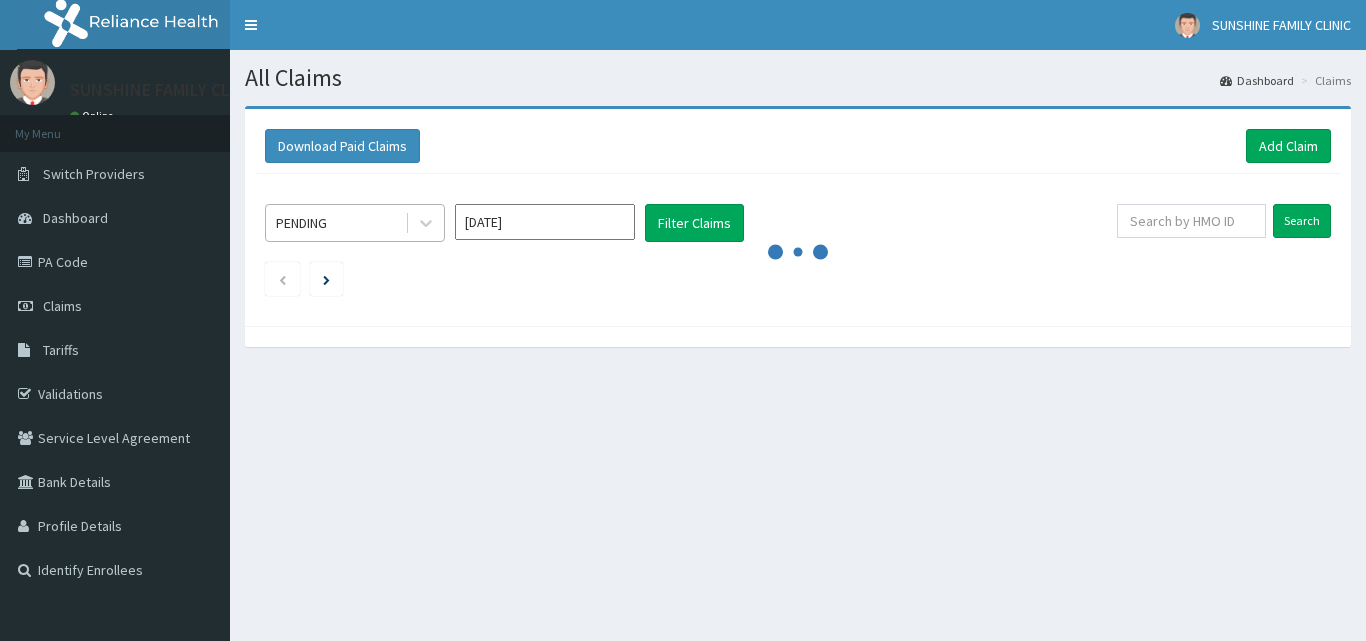 scroll, scrollTop: 0, scrollLeft: 0, axis: both 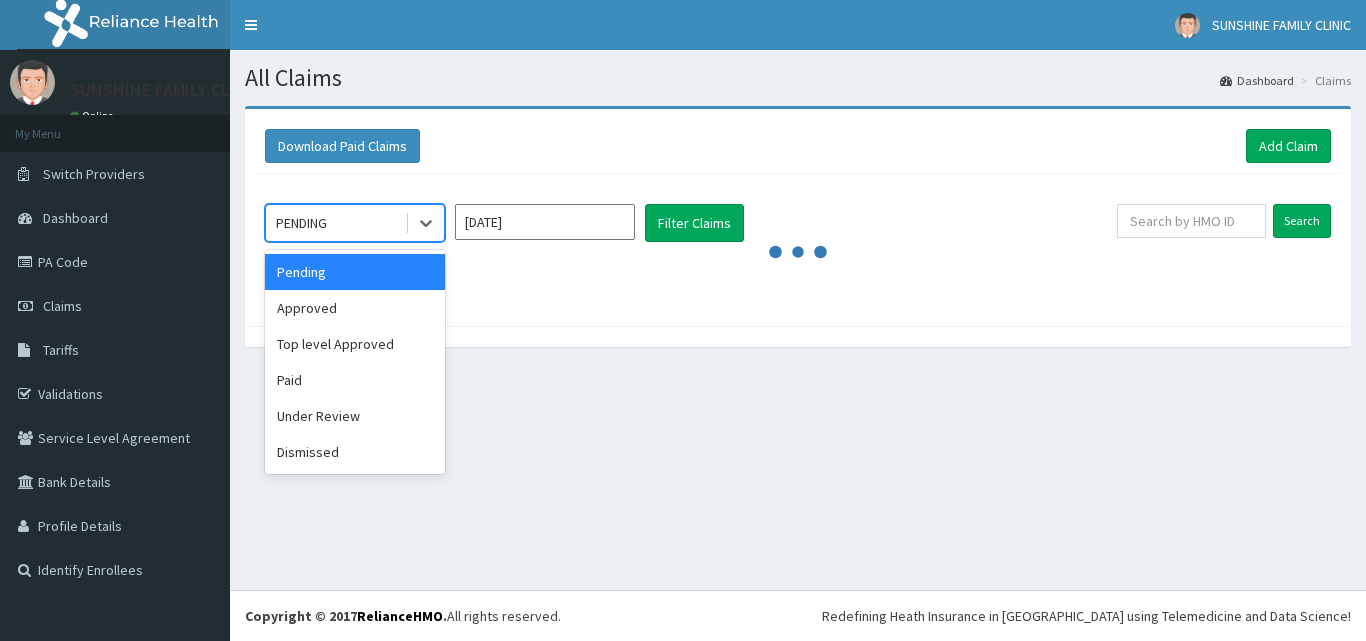 click on "PENDING" at bounding box center [335, 223] 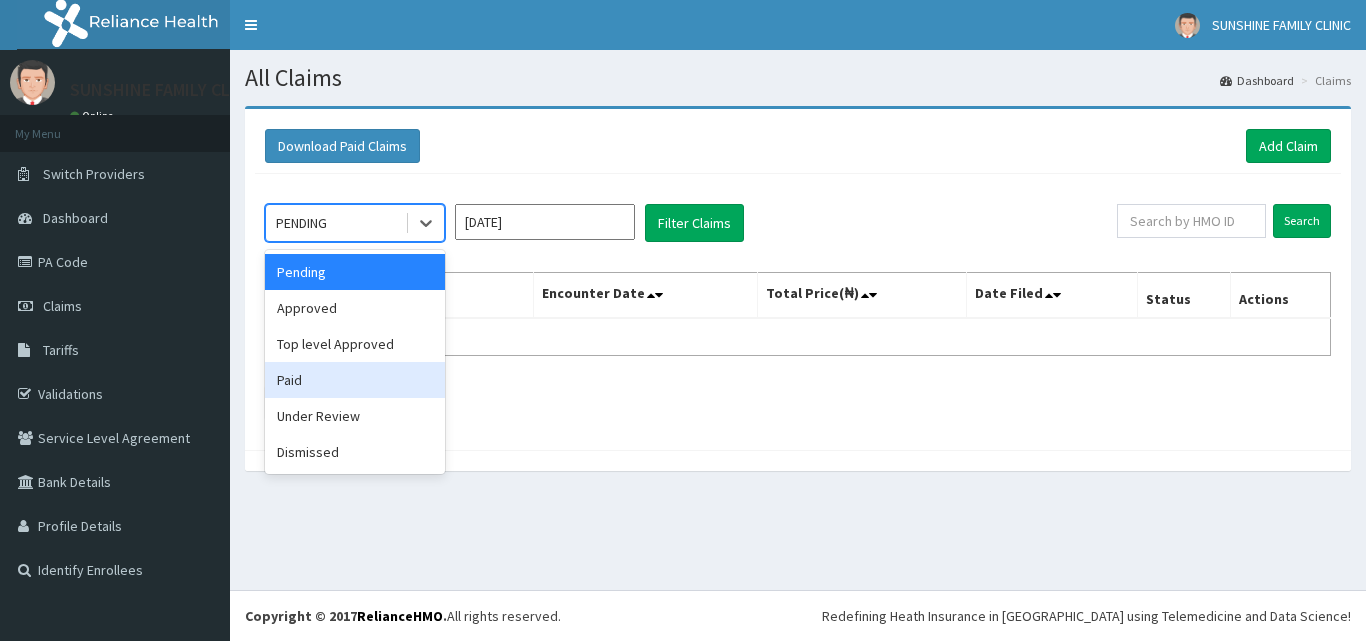 scroll, scrollTop: 0, scrollLeft: 0, axis: both 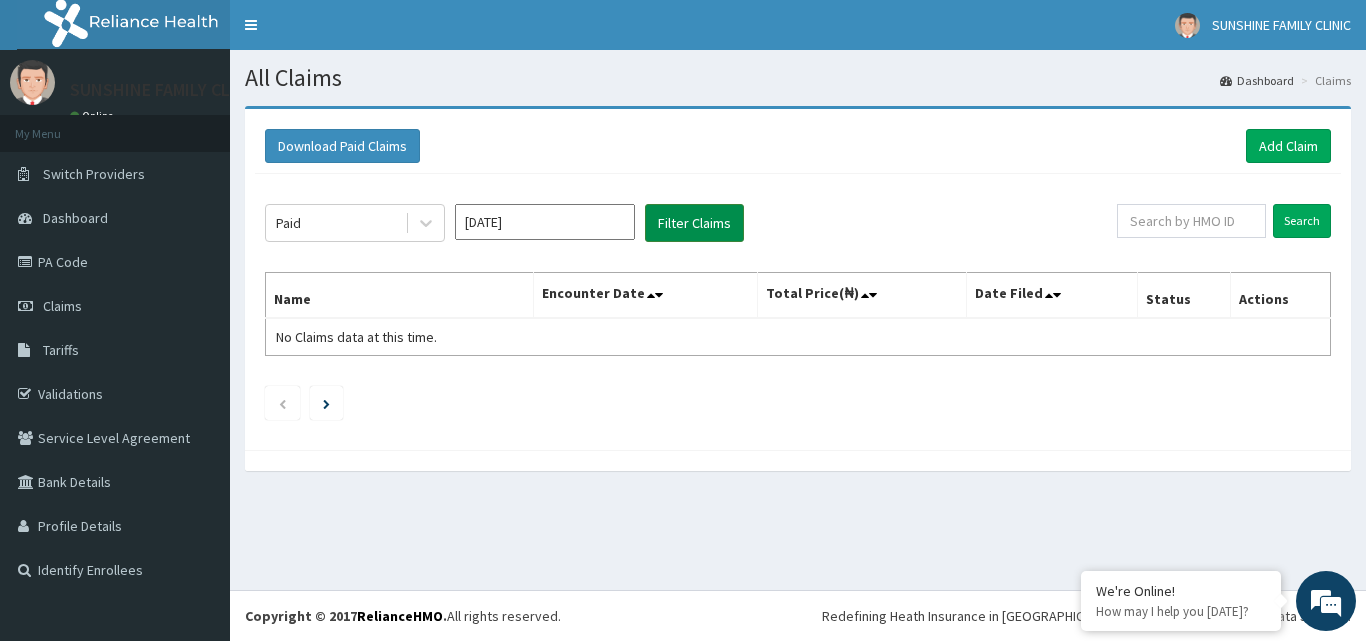 click on "Filter Claims" at bounding box center [694, 223] 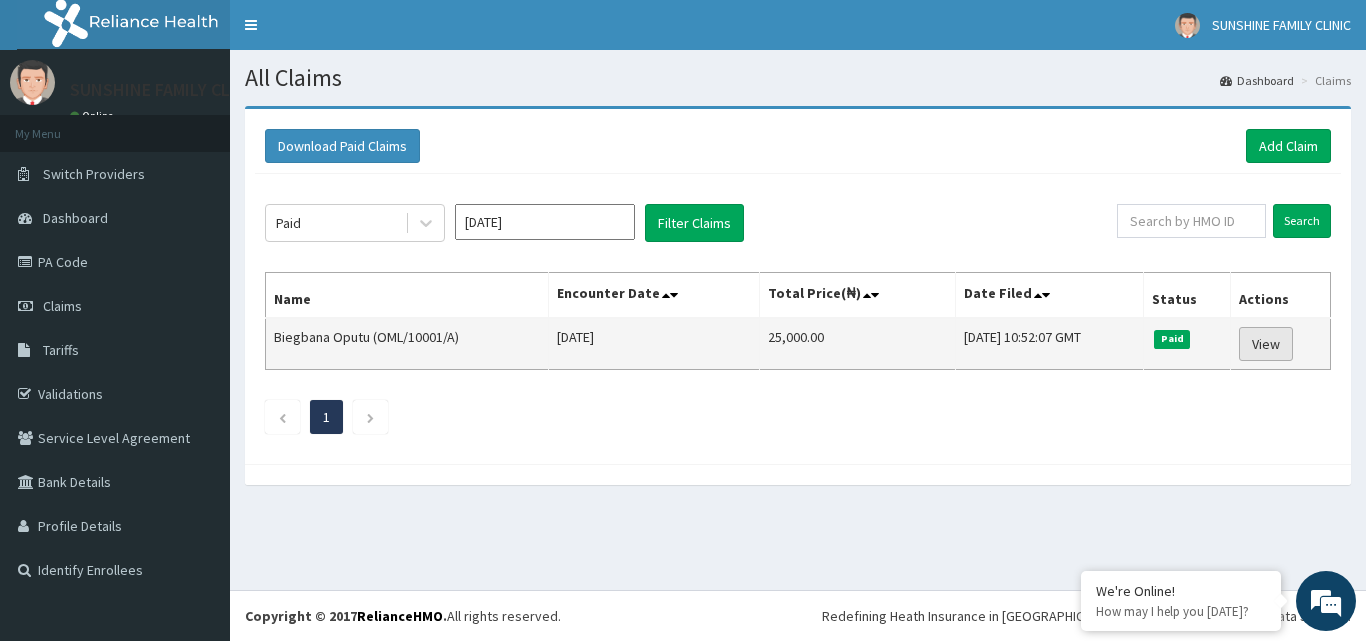 click on "View" at bounding box center [1266, 344] 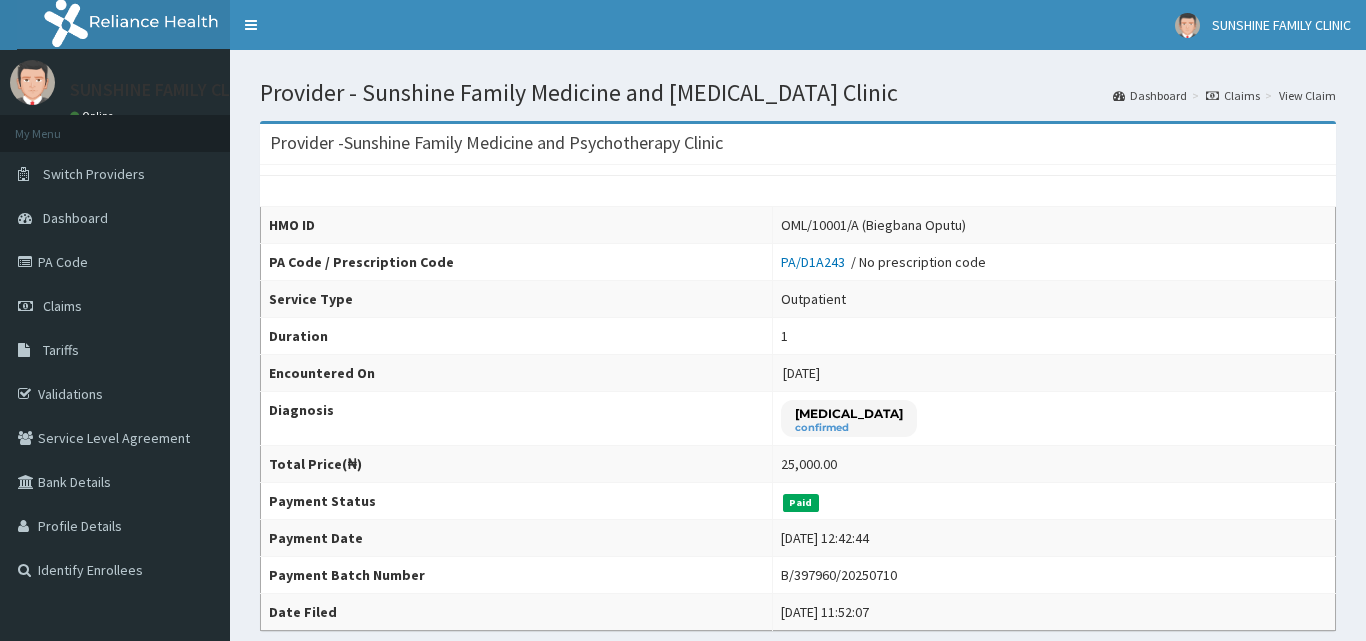 scroll, scrollTop: 0, scrollLeft: 0, axis: both 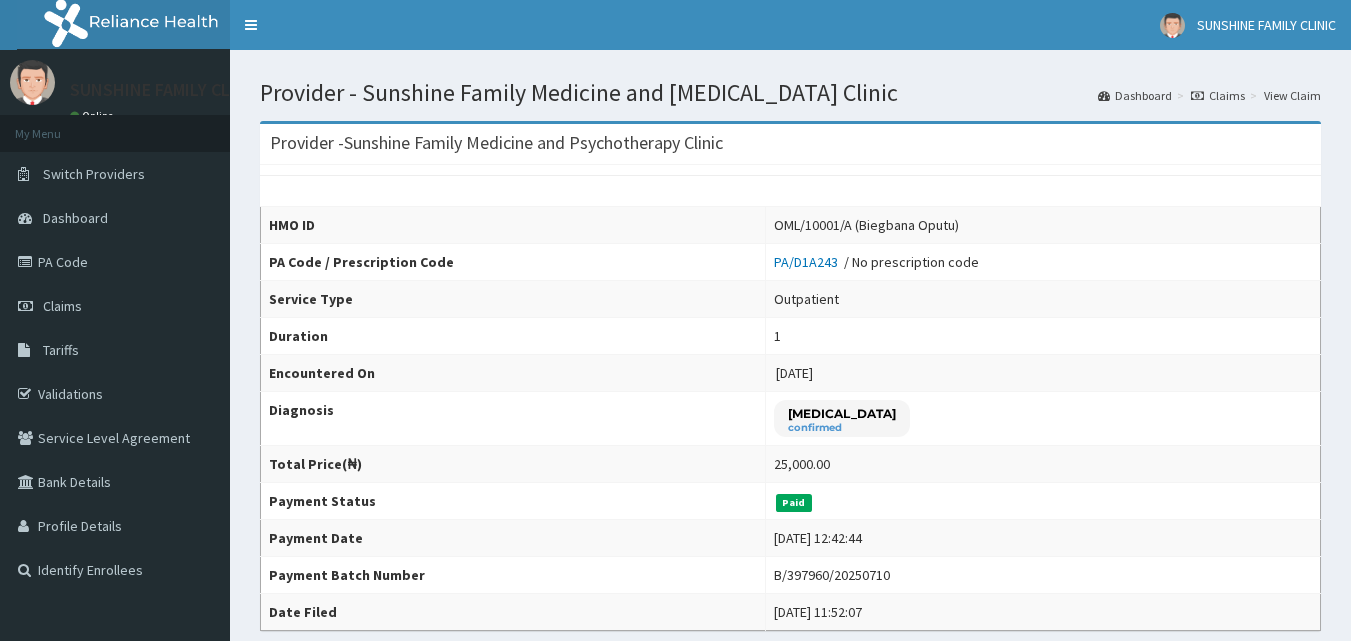 click on "R EL
Toggle navigation
SUNSHINE FAMILY CLINIC SUNSHINE FAMILY CLINIC - sunshineclinics@diffmedicalcentre.org Member since  February 18, 2022 at 6:42:28 PM   Profile Sign out" at bounding box center (675, 610) 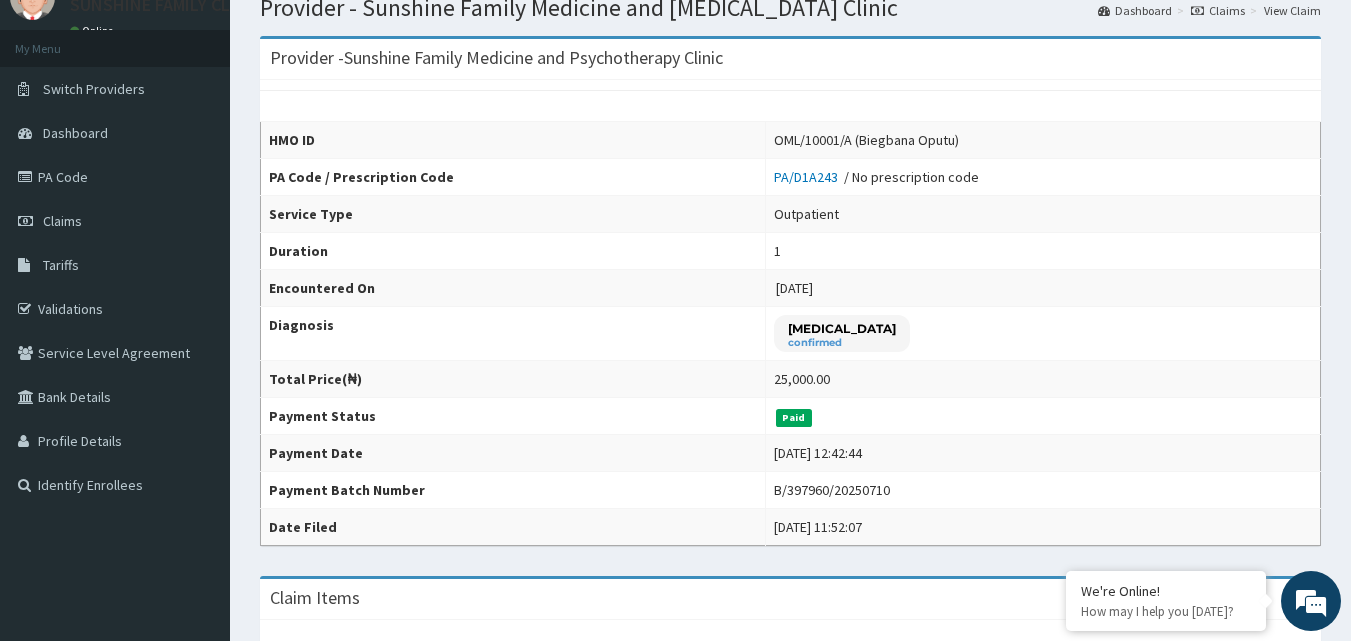 scroll, scrollTop: 93, scrollLeft: 0, axis: vertical 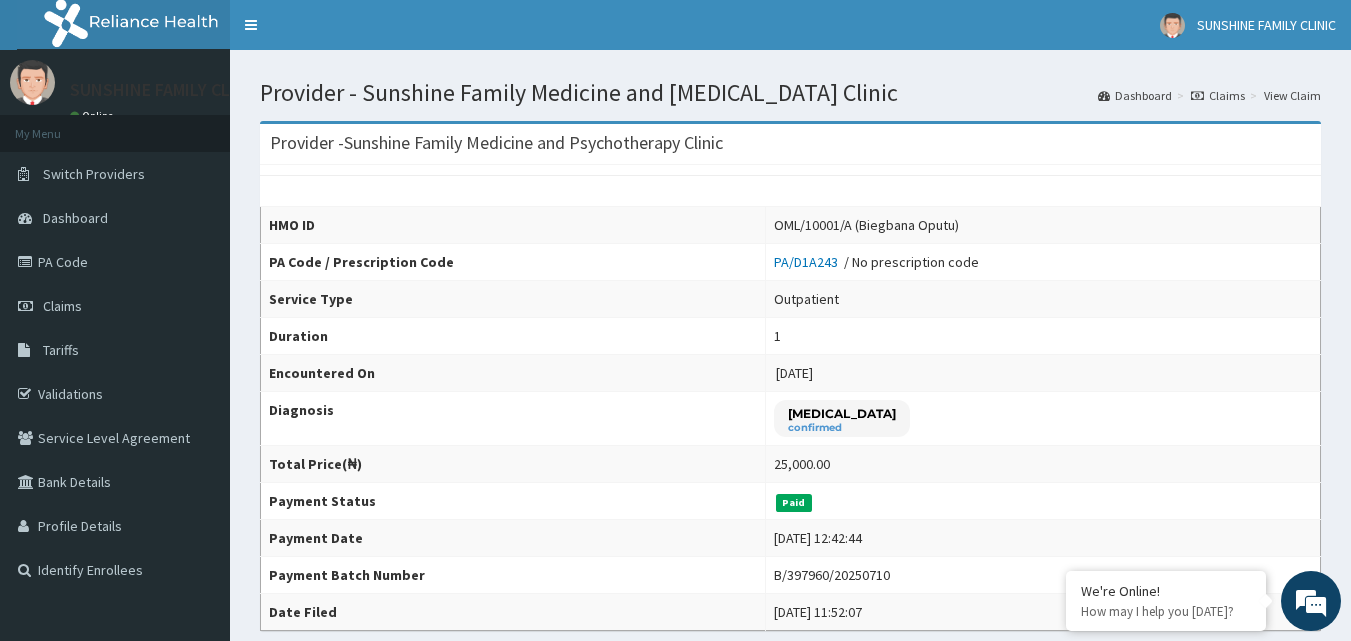 click on "Claims" at bounding box center (1218, 95) 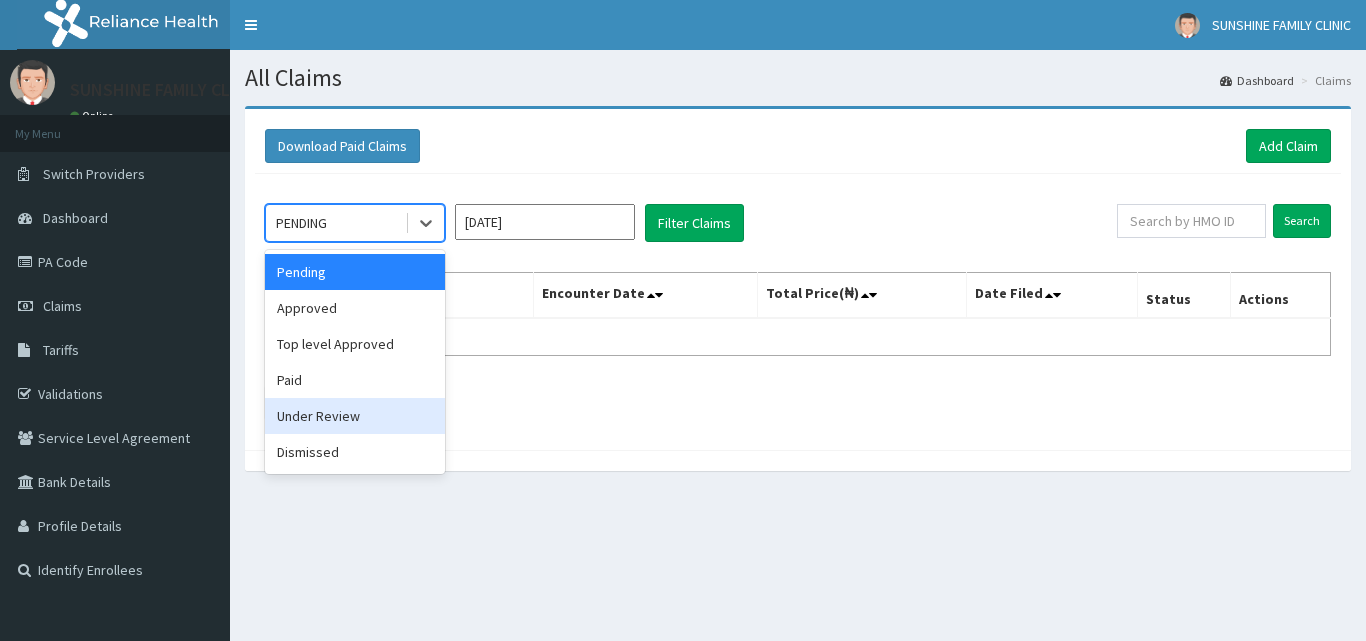 scroll, scrollTop: 0, scrollLeft: 0, axis: both 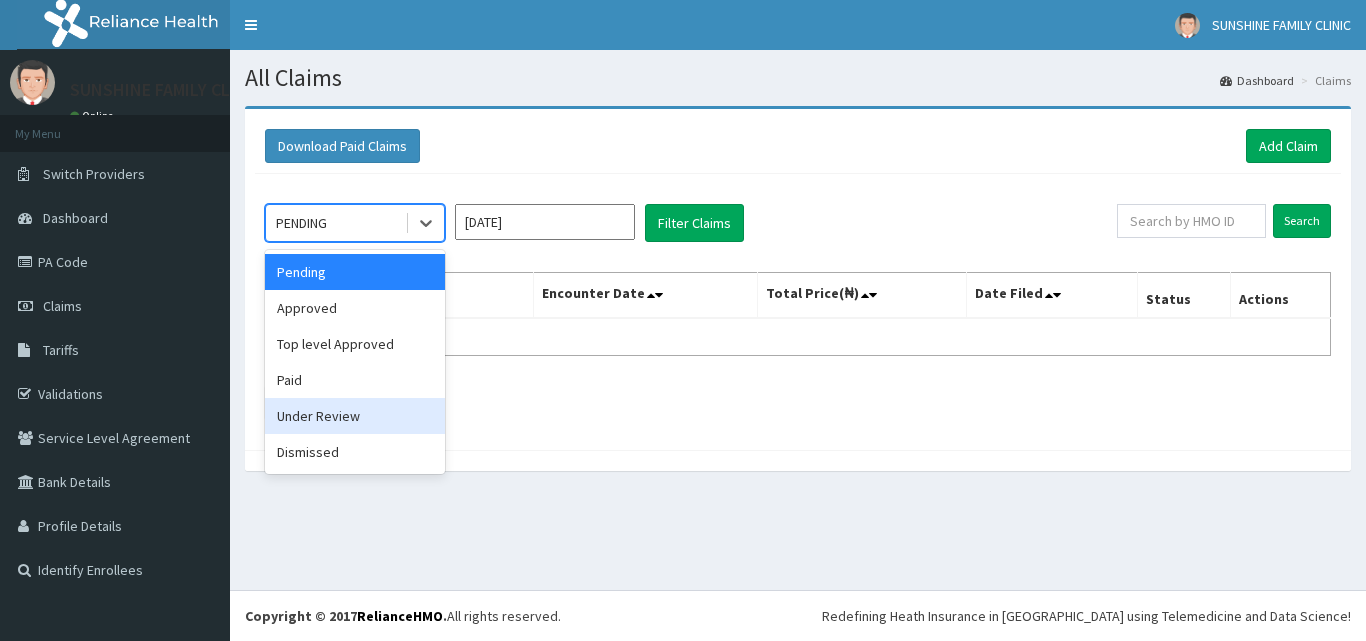click on "Under Review" at bounding box center [355, 416] 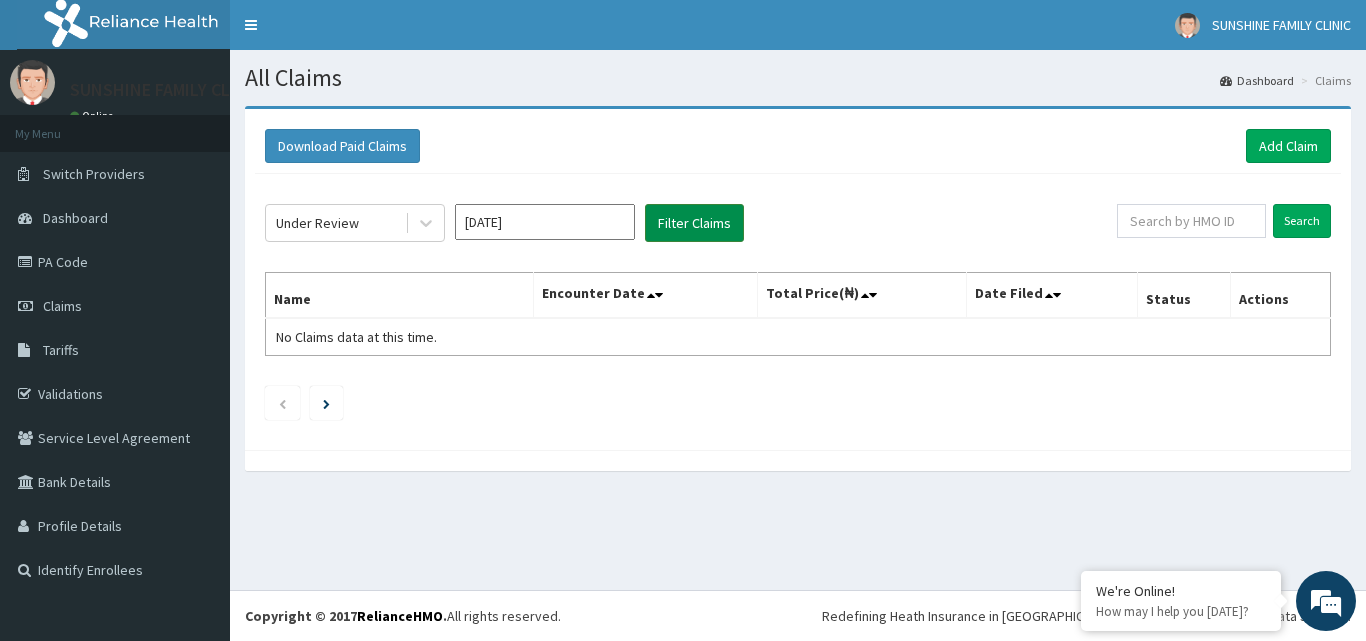 click on "Filter Claims" at bounding box center (694, 223) 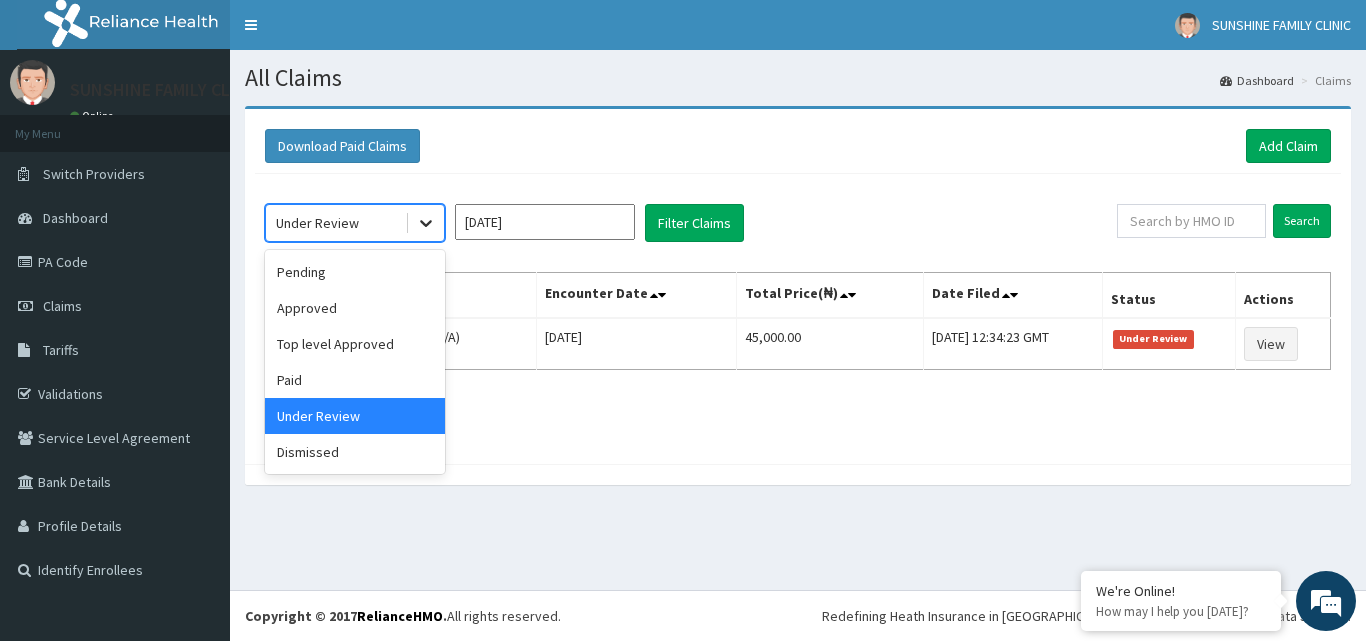 click at bounding box center (426, 223) 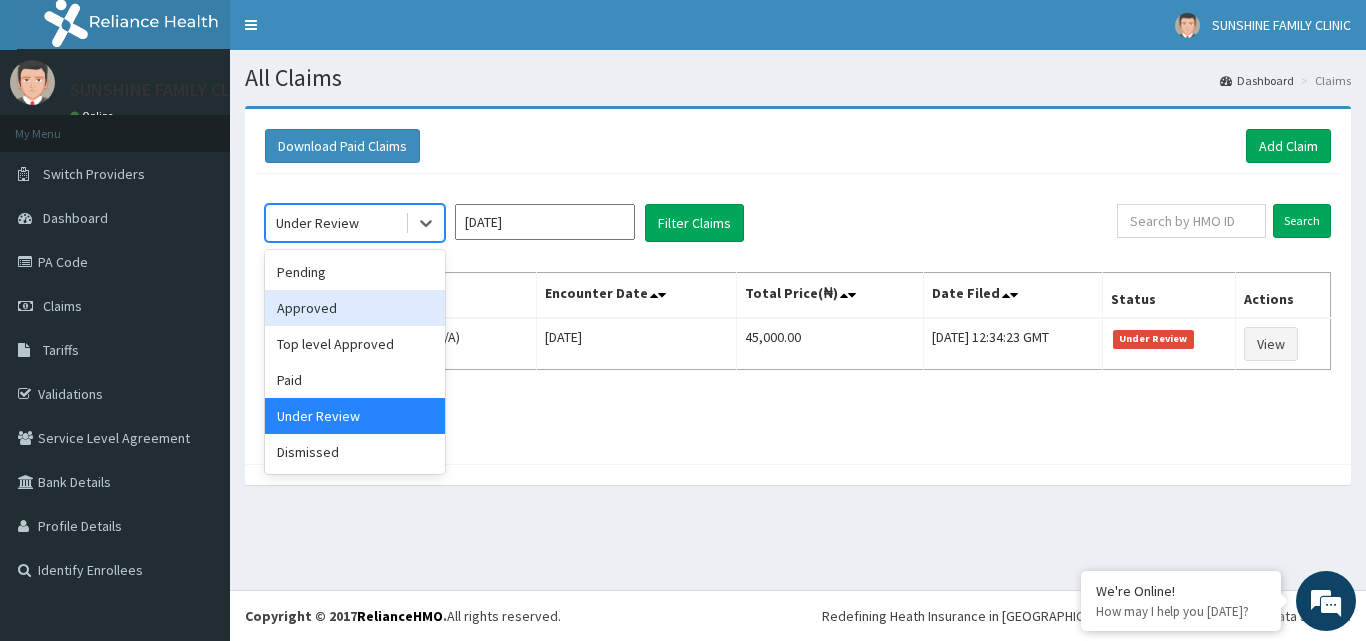 click on "Approved" at bounding box center [355, 308] 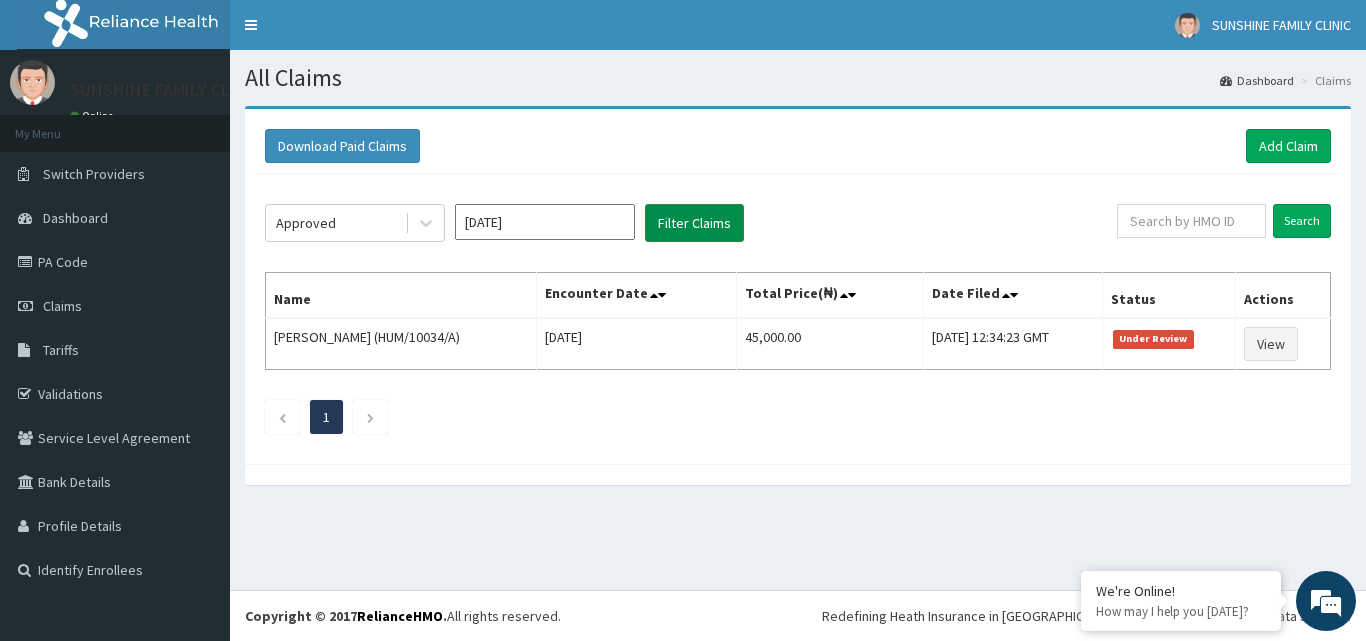 click on "Filter Claims" at bounding box center (694, 223) 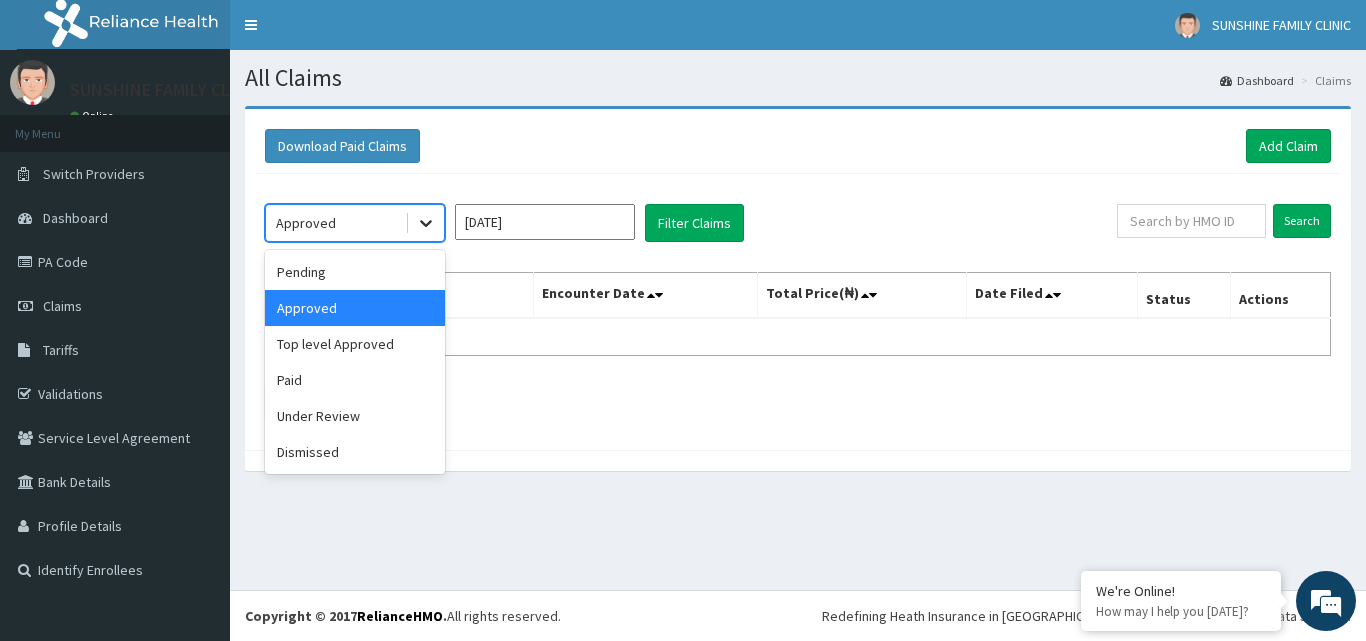 click 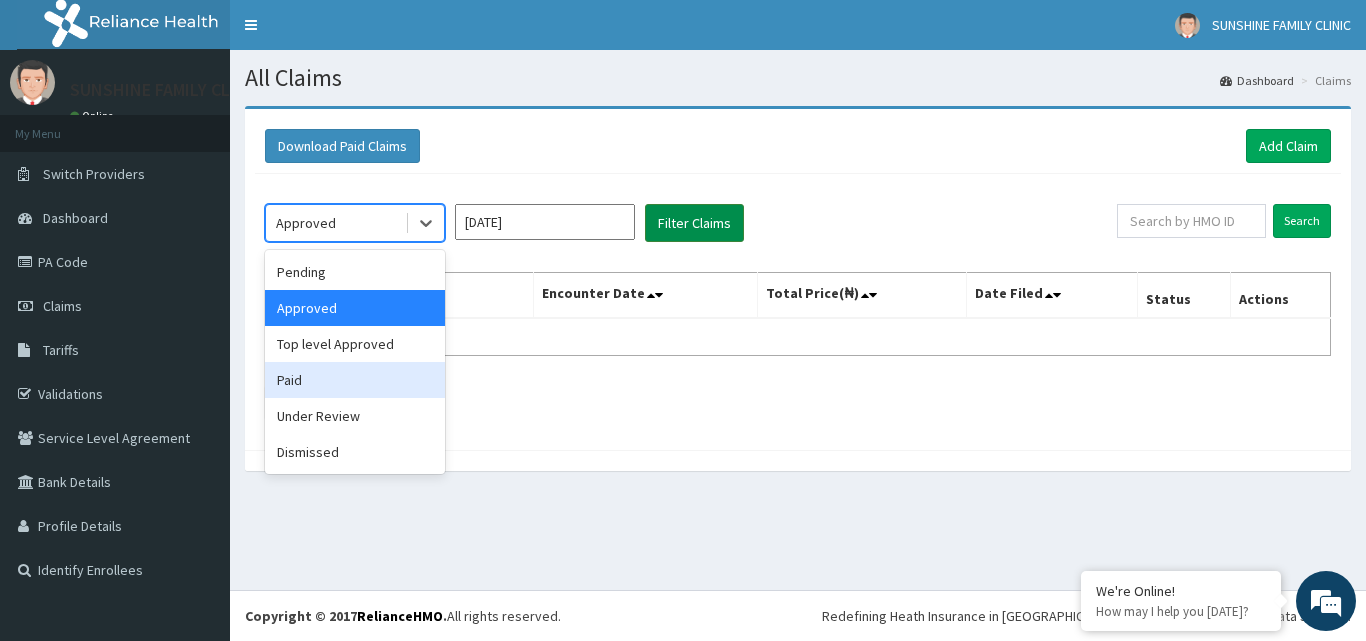click on "Top level Approved" at bounding box center (355, 344) 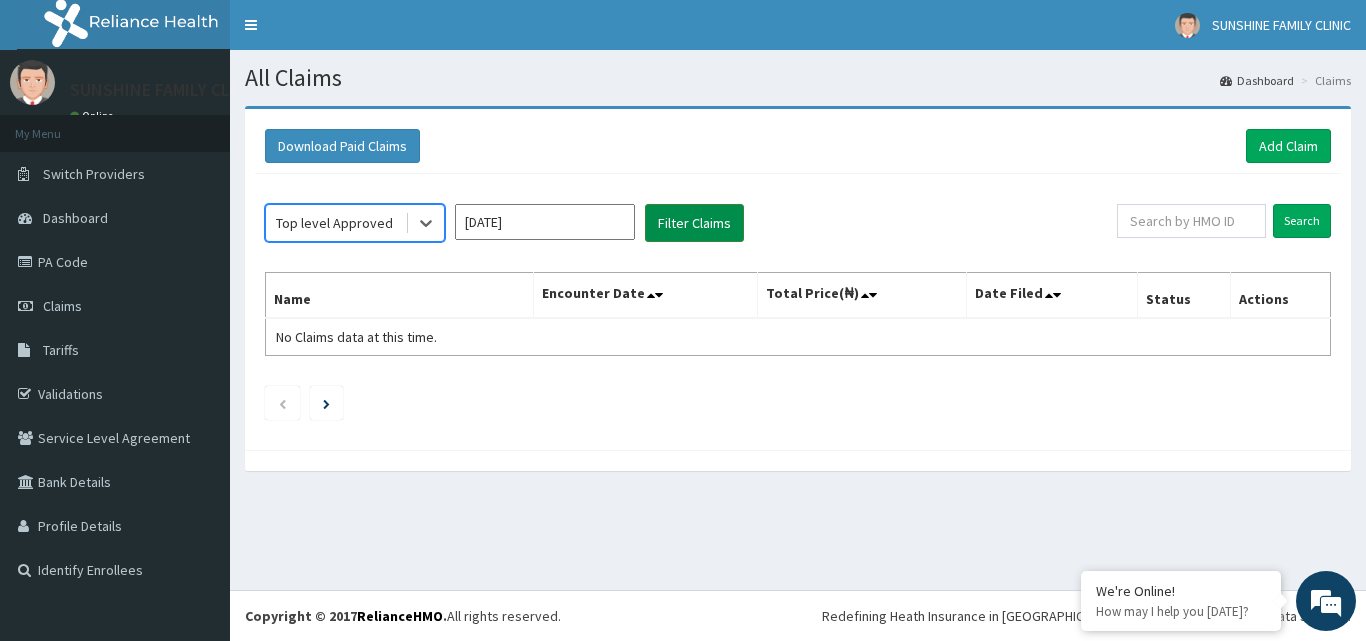 scroll, scrollTop: 0, scrollLeft: 0, axis: both 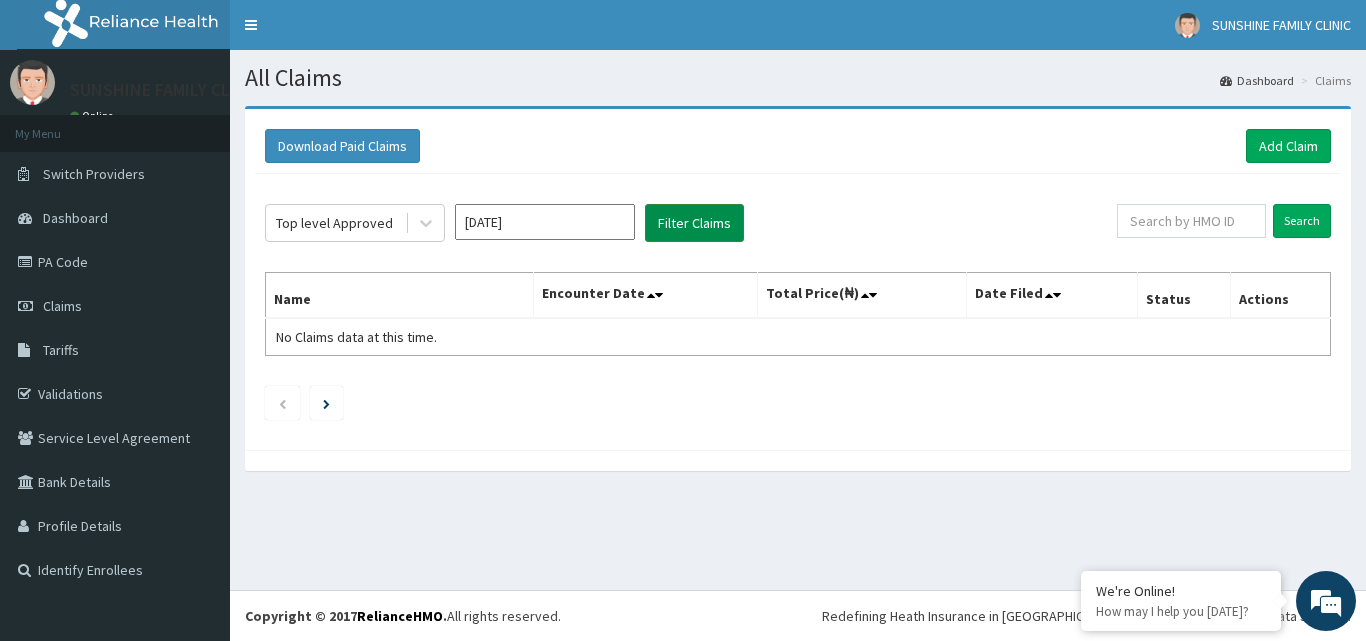 click on "Filter Claims" at bounding box center (694, 223) 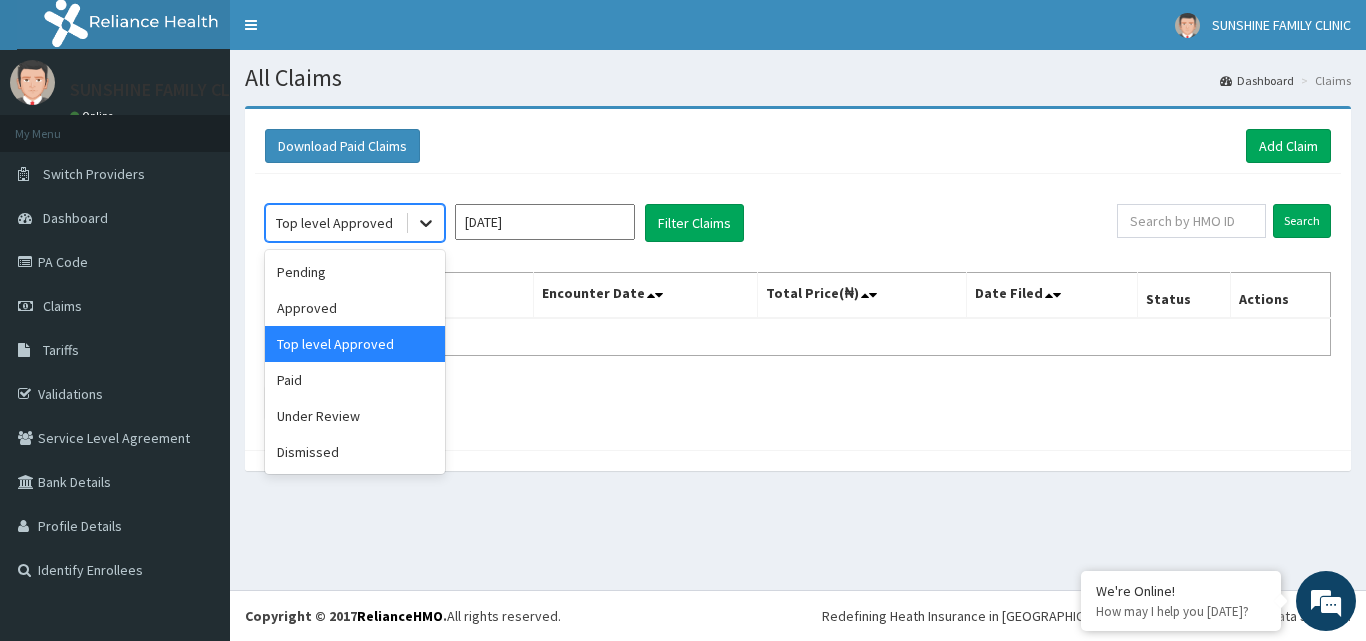 click at bounding box center [426, 223] 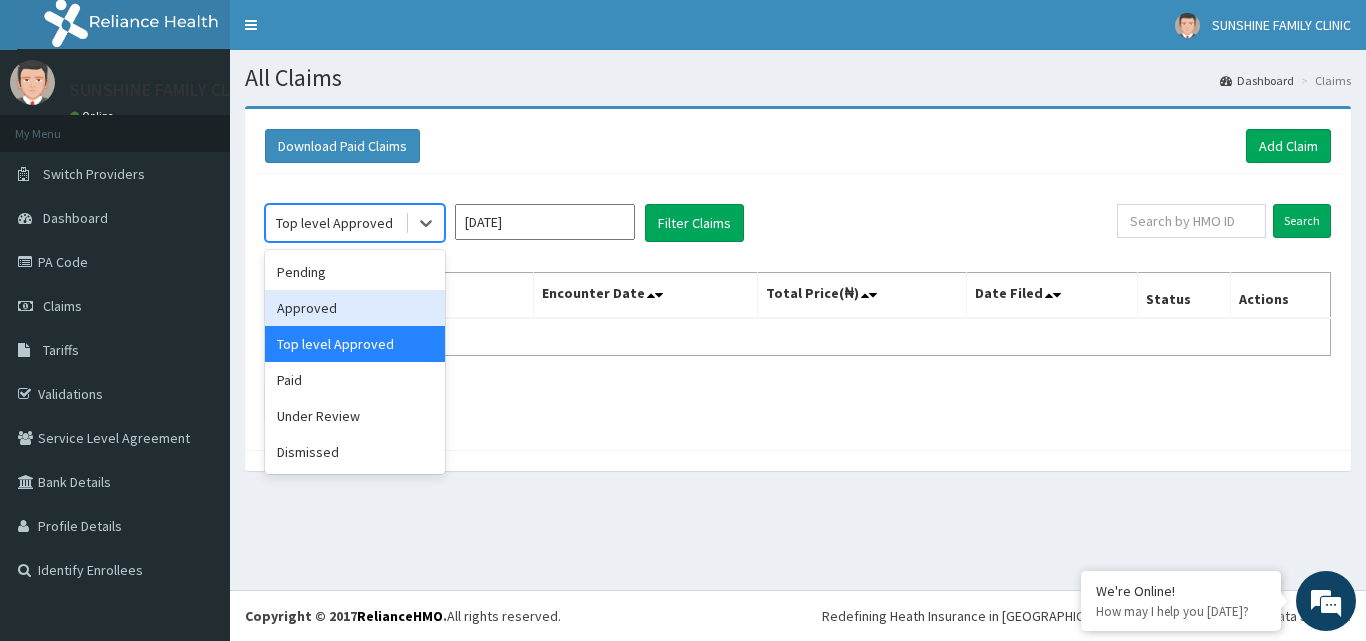 click on "Approved" at bounding box center [355, 308] 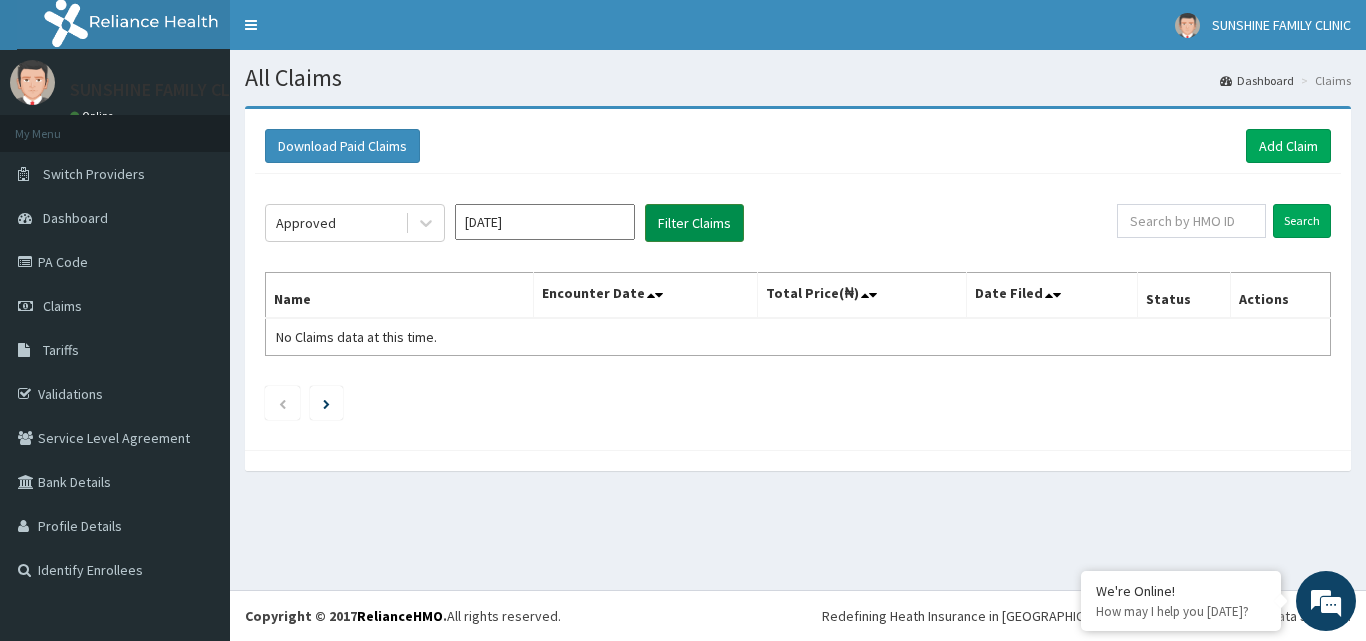 click on "Filter Claims" at bounding box center [694, 223] 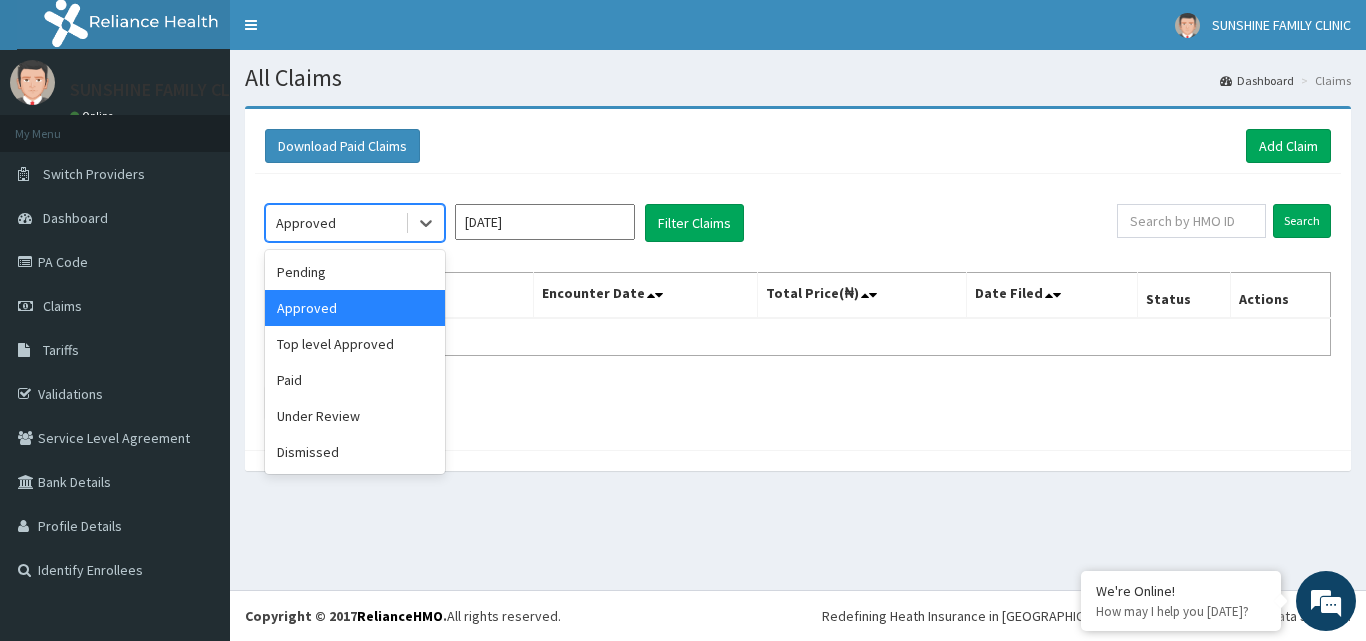 click on "Approved" at bounding box center (335, 223) 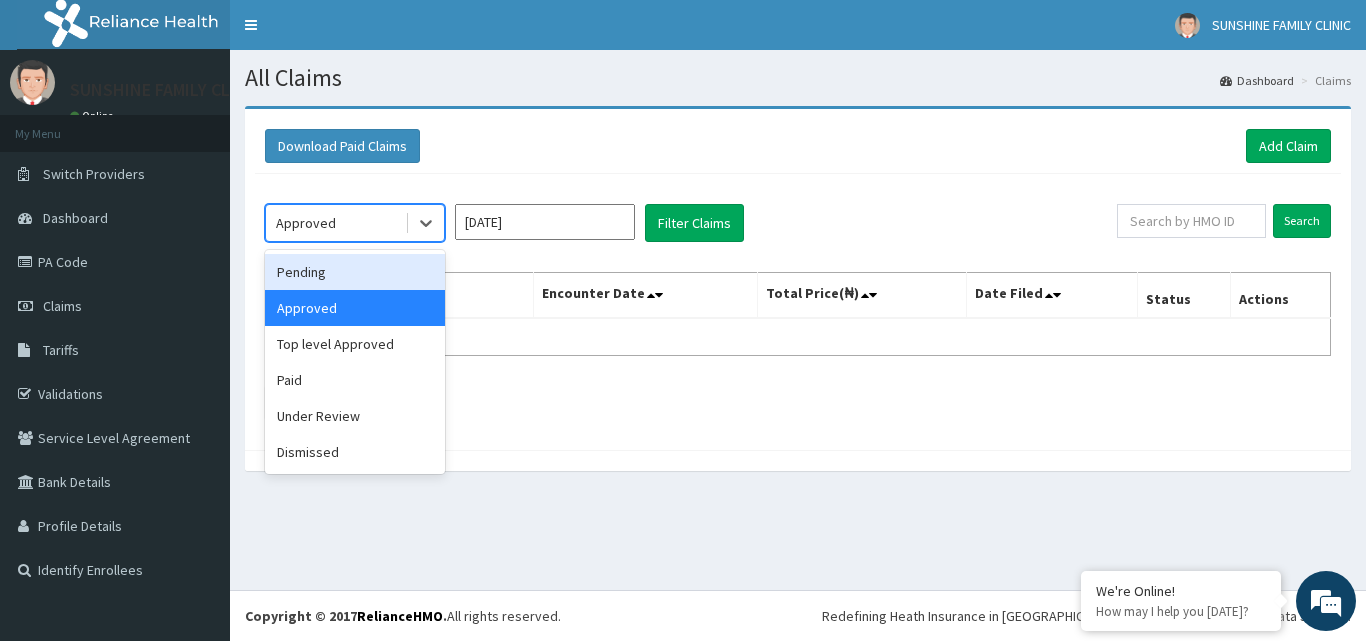 click on "[DATE]" at bounding box center (545, 222) 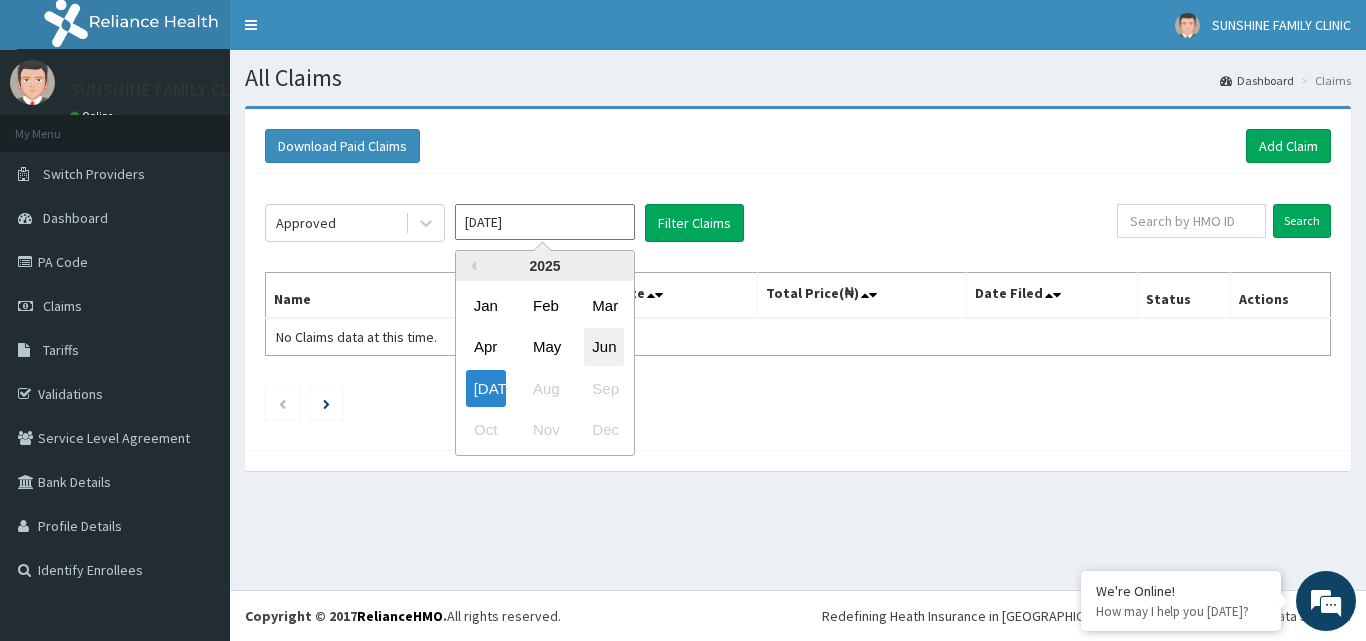 click on "Jun" at bounding box center [604, 347] 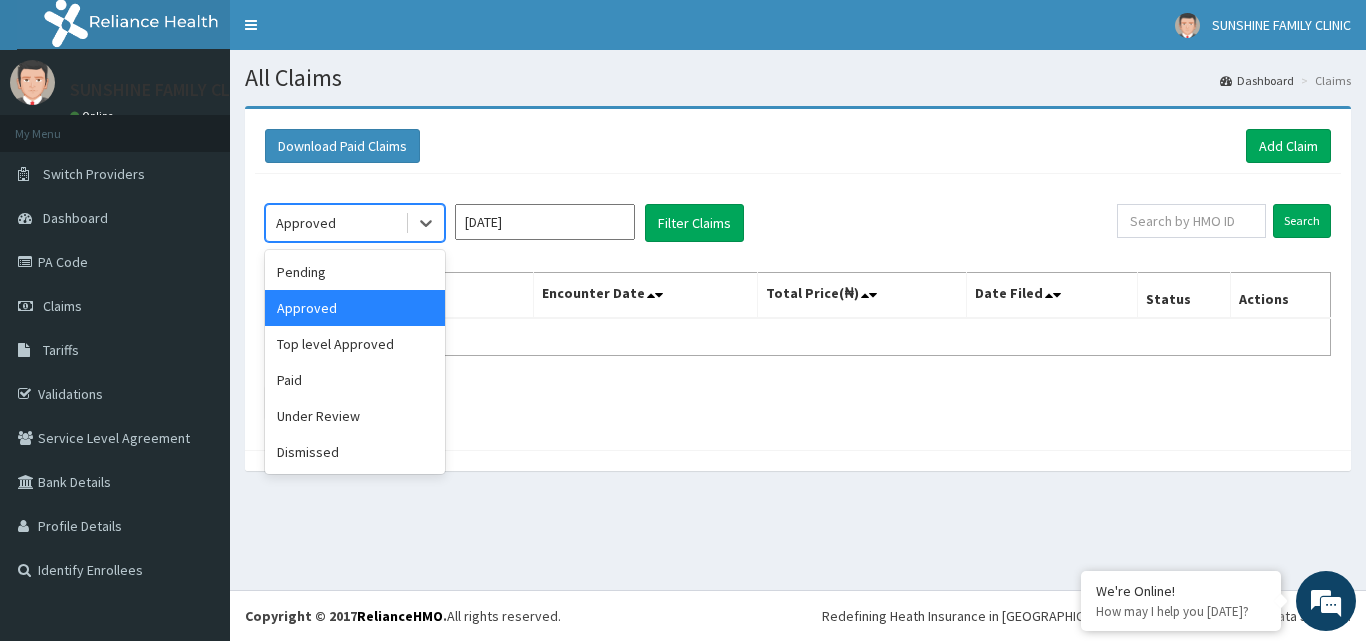 click on "Approved" at bounding box center [335, 223] 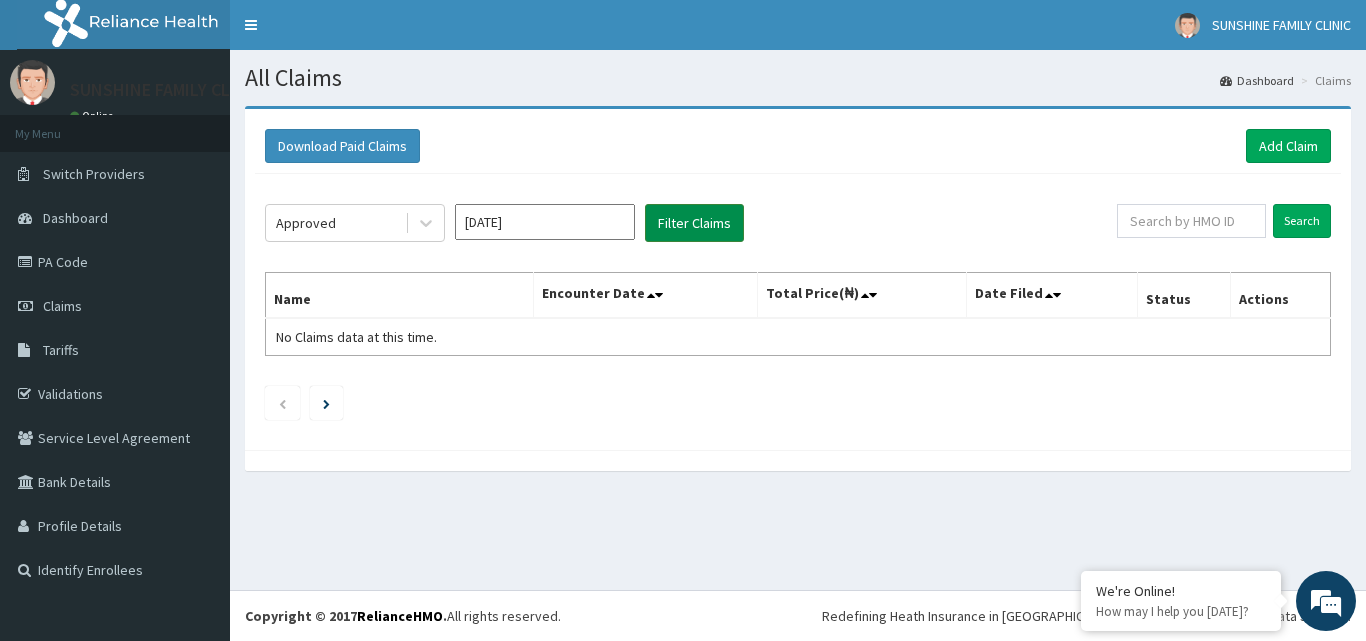 click on "Filter Claims" at bounding box center [694, 223] 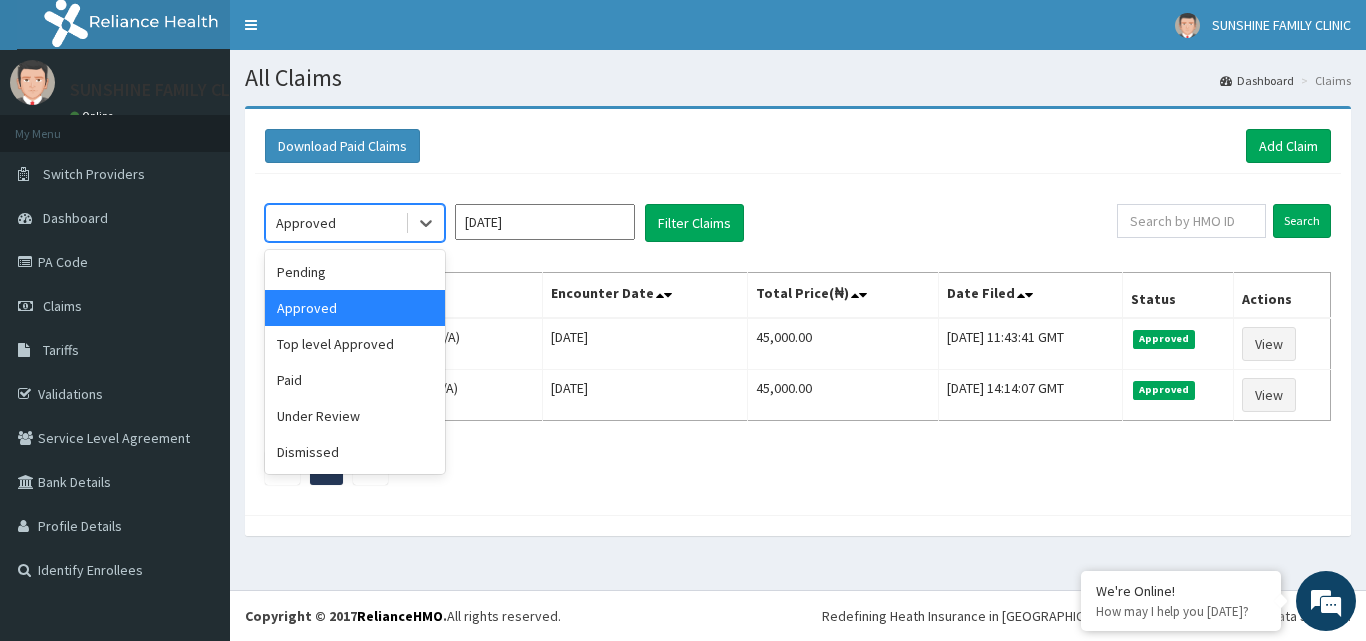 click at bounding box center (407, 223) 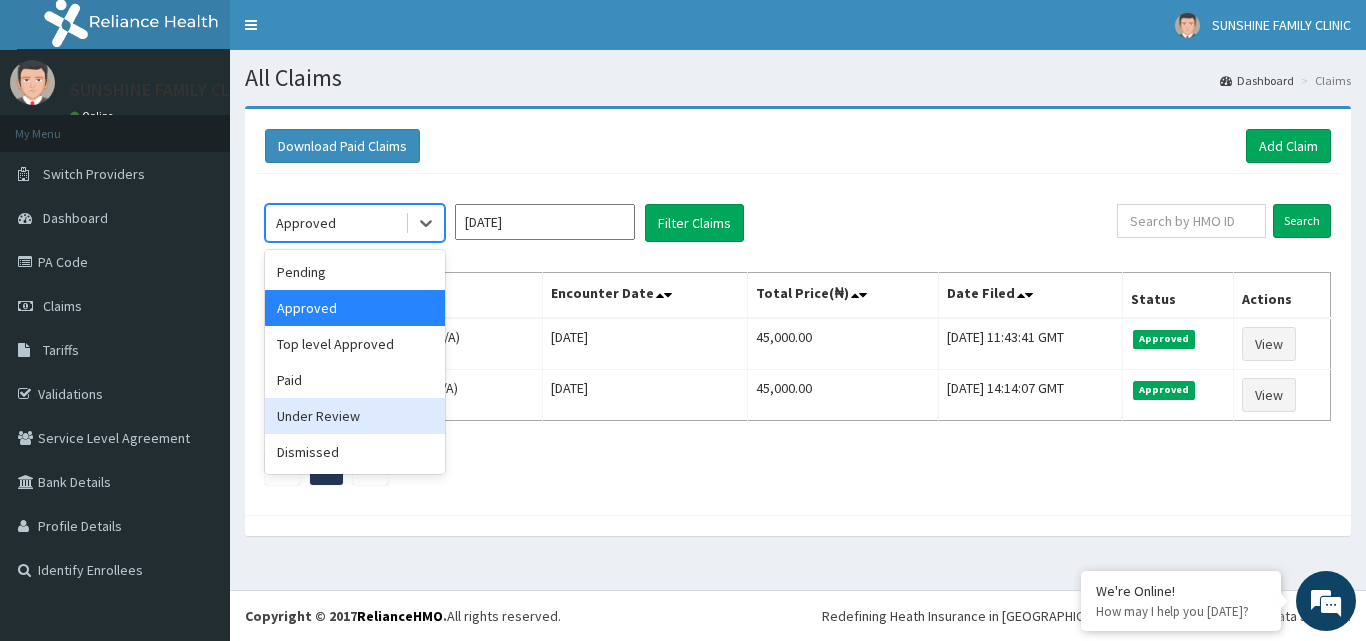 click on "Under Review" at bounding box center [355, 416] 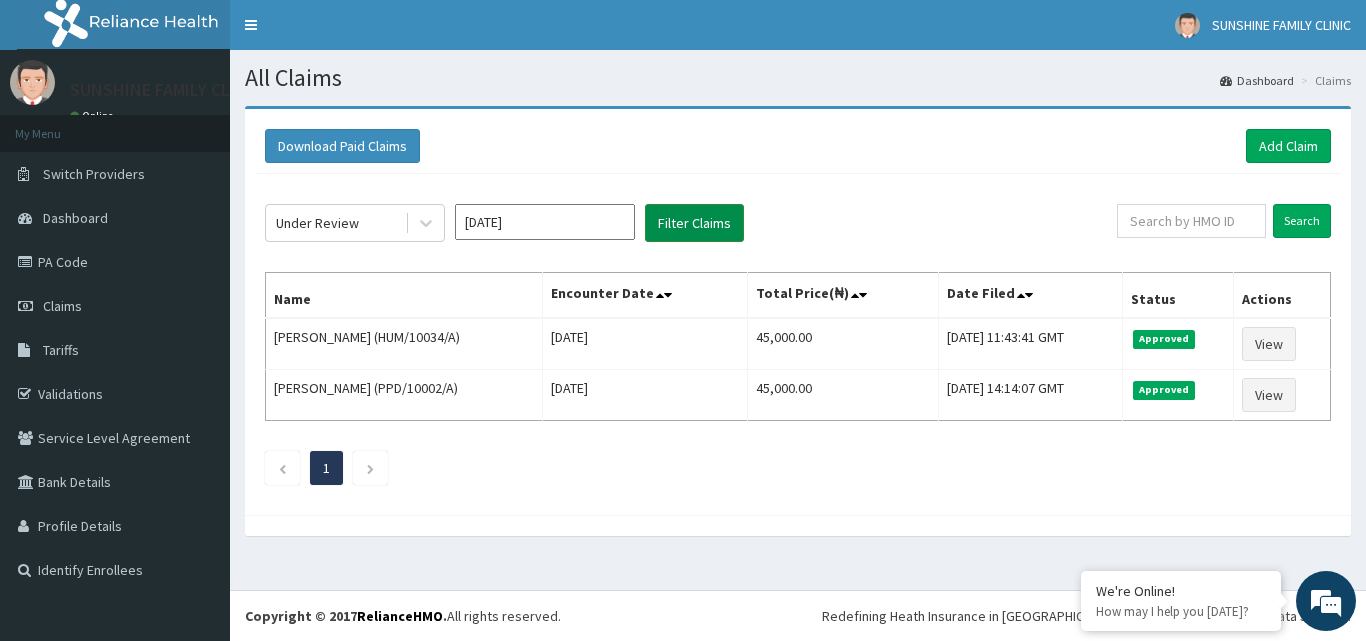 click on "Filter Claims" at bounding box center (694, 223) 